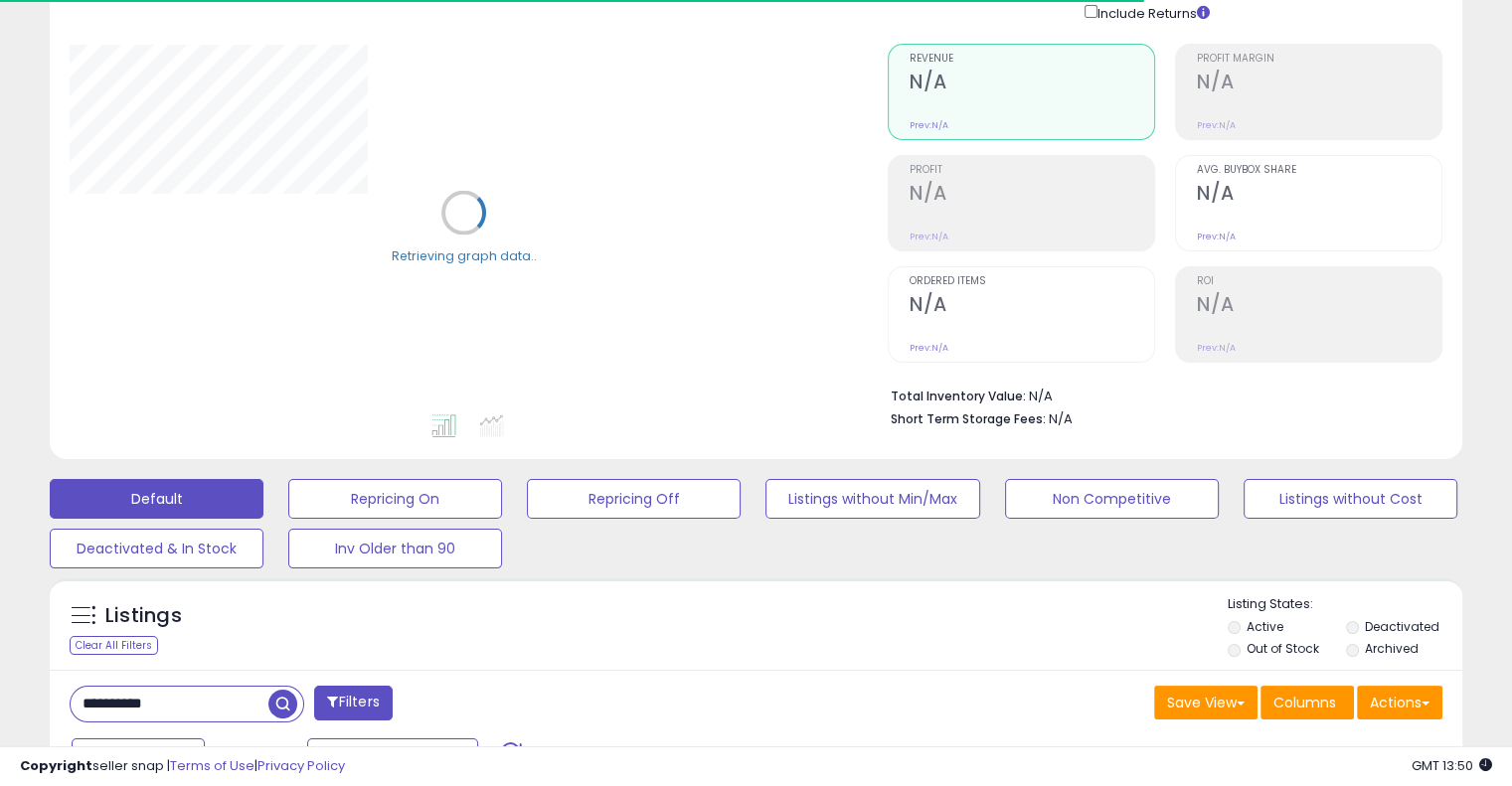 scroll, scrollTop: 151, scrollLeft: 0, axis: vertical 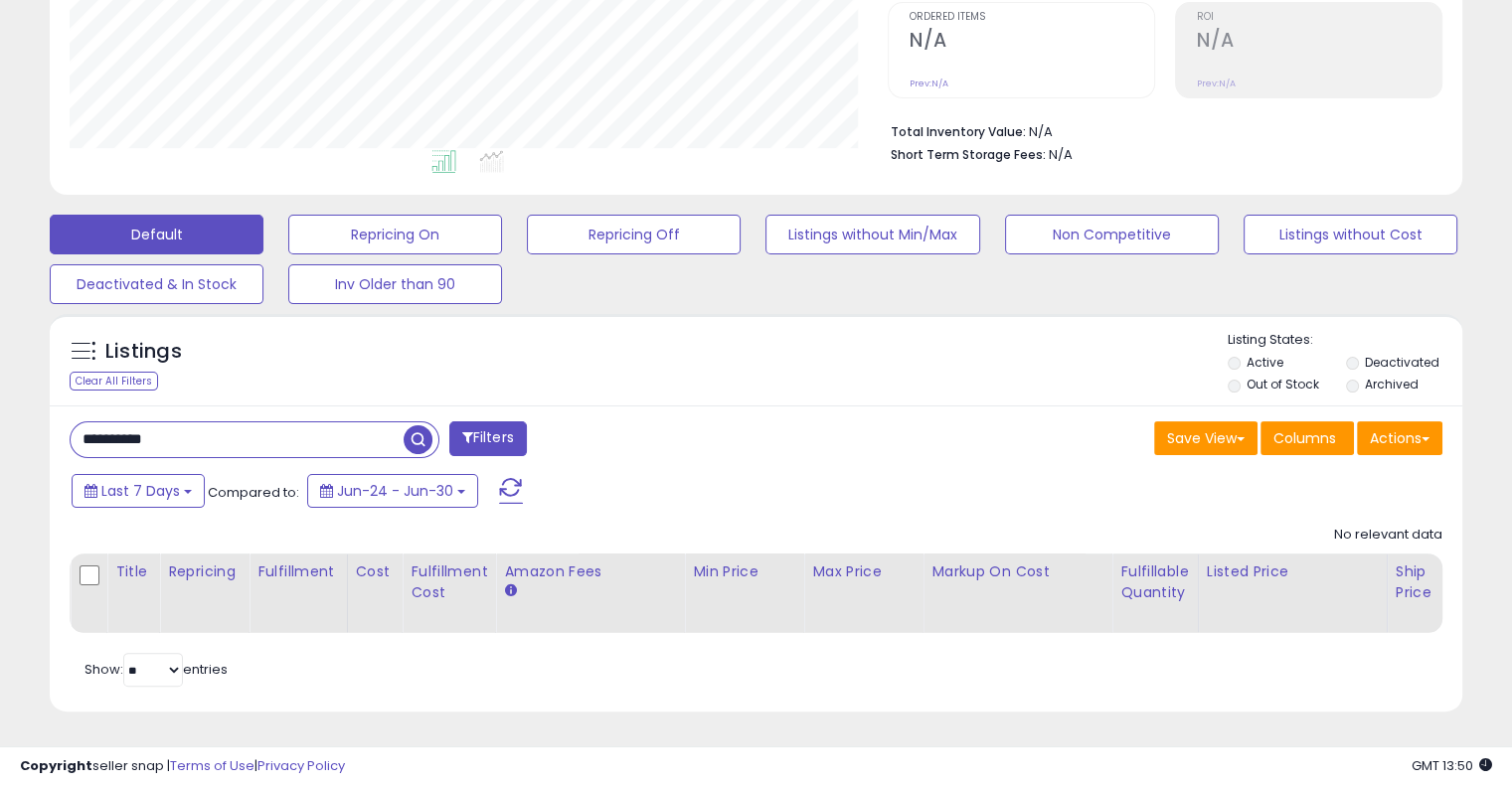 click on "**********" at bounding box center (237, 439) 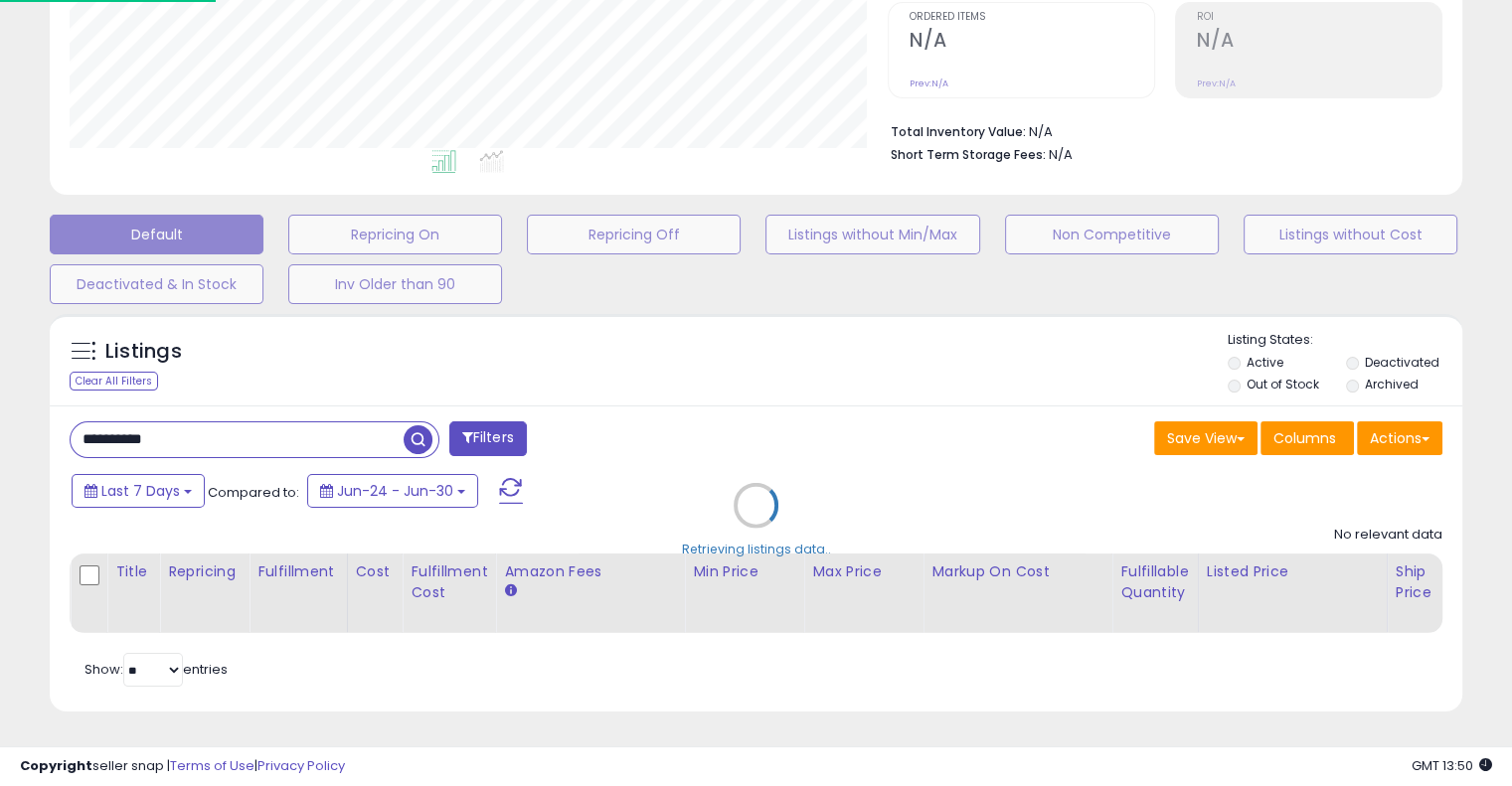 scroll, scrollTop: 993270, scrollLeft: 993256, axis: both 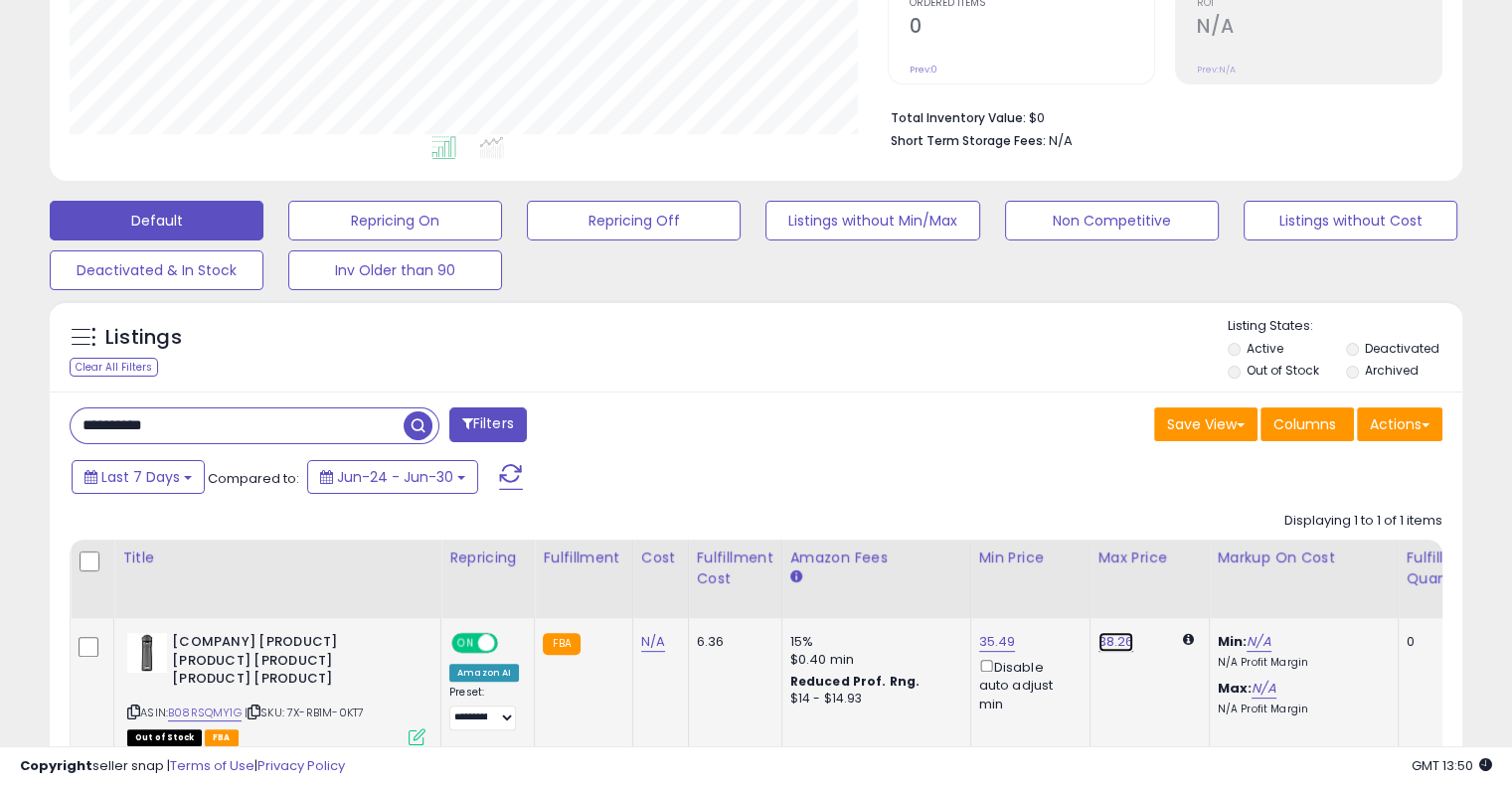 click on "38.26" at bounding box center (1116, 642) 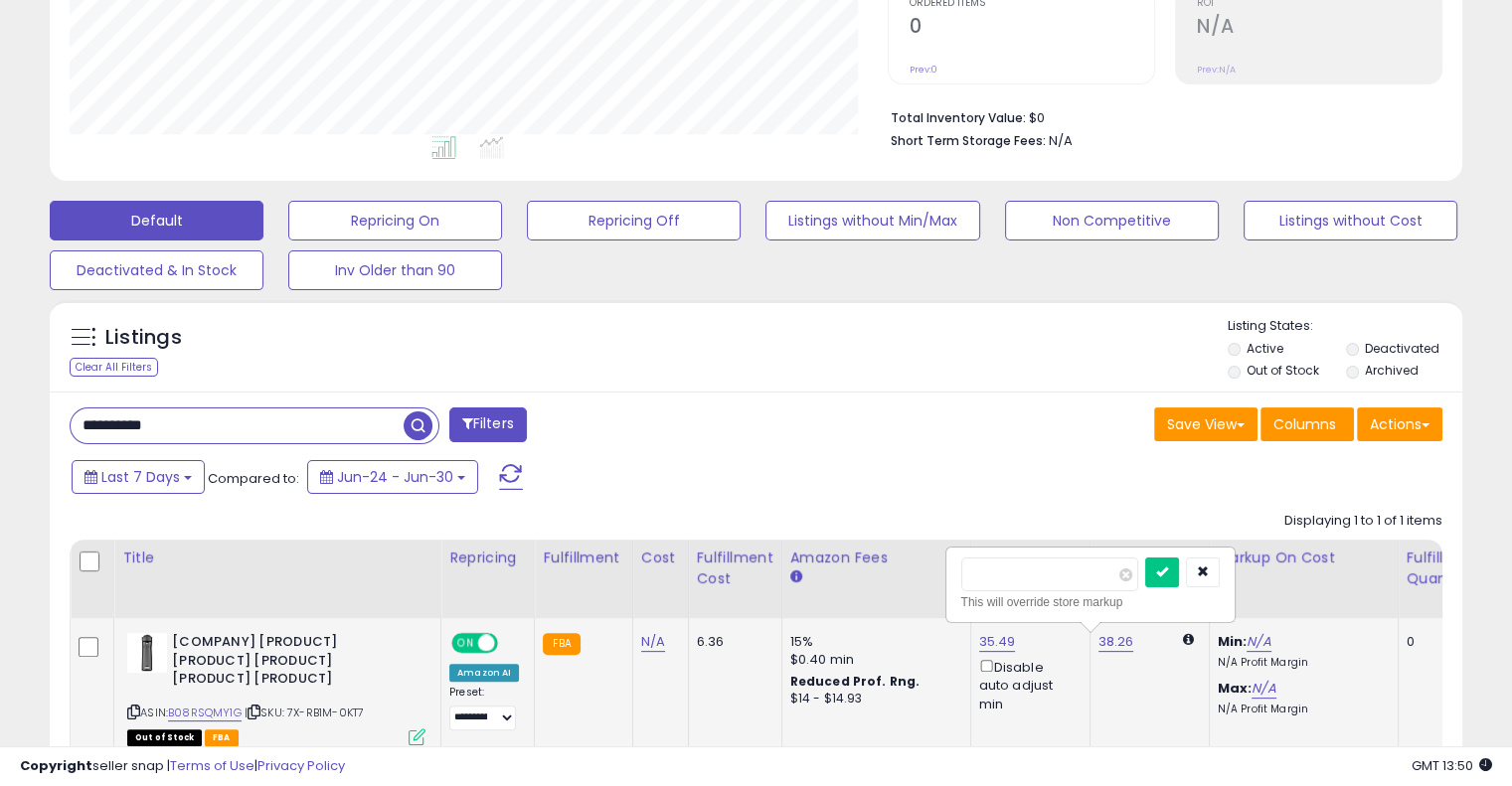 click on "*****" at bounding box center [1050, 574] 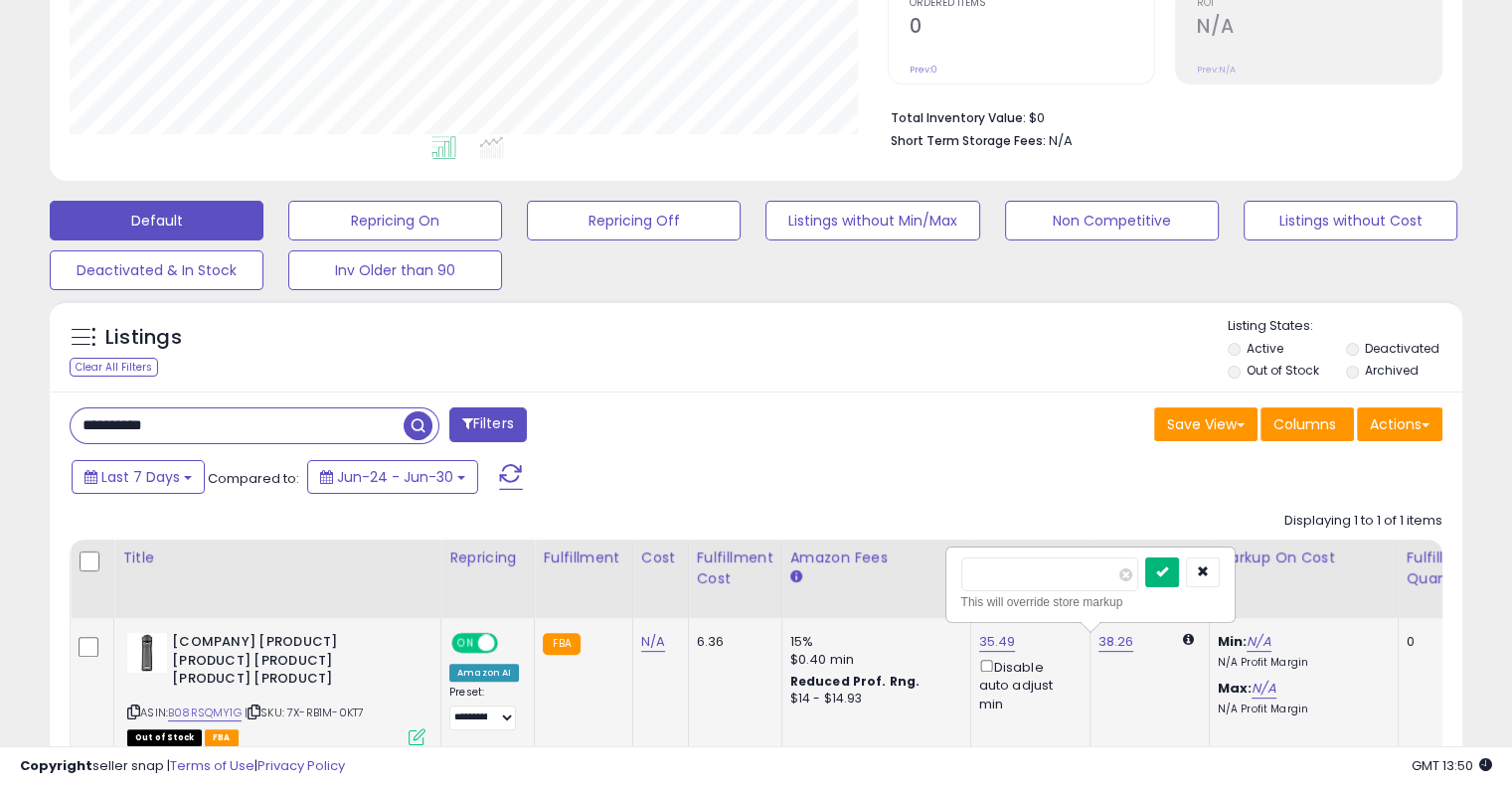 type on "*****" 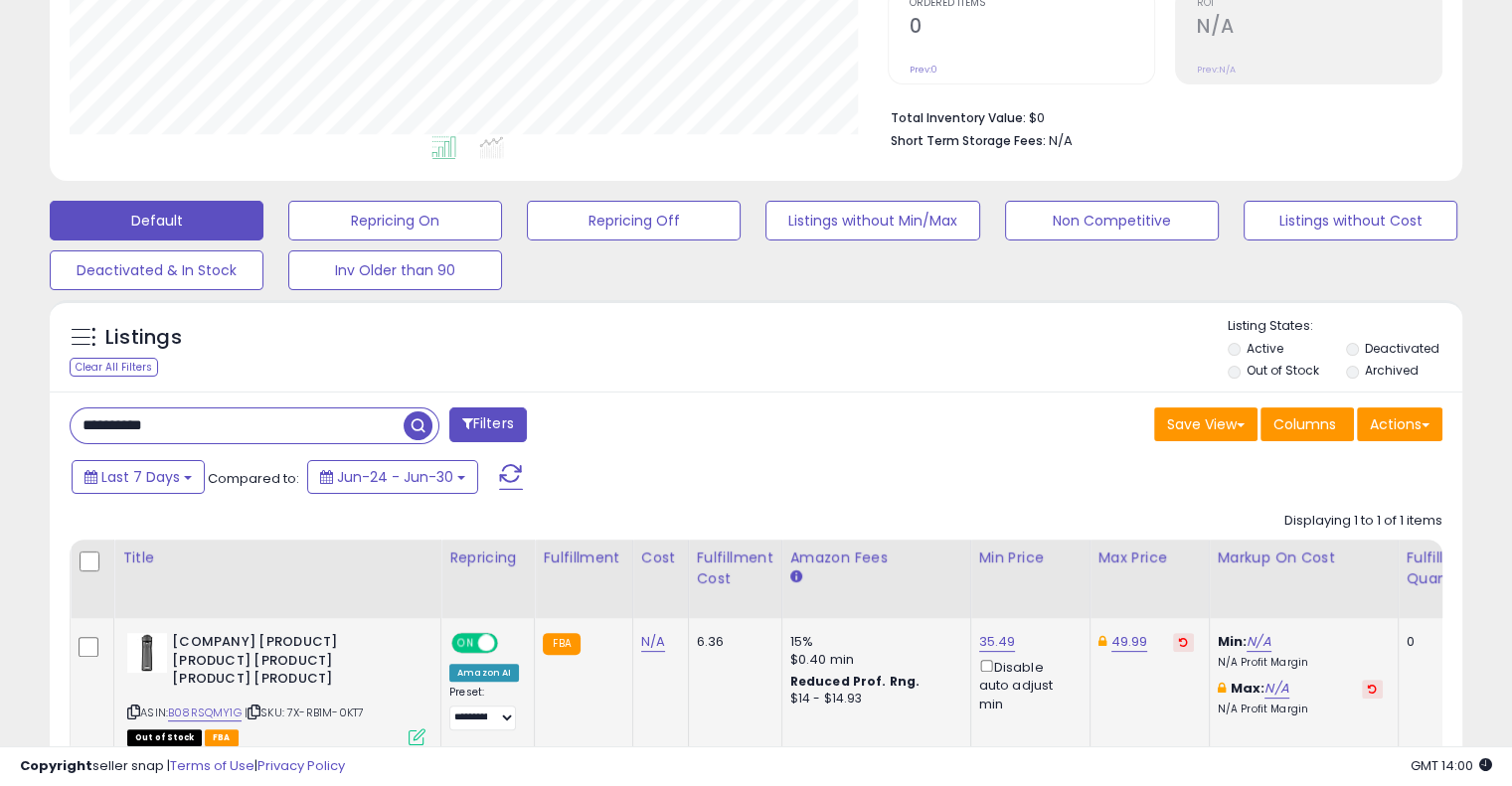 click on "**********" at bounding box center (237, 425) 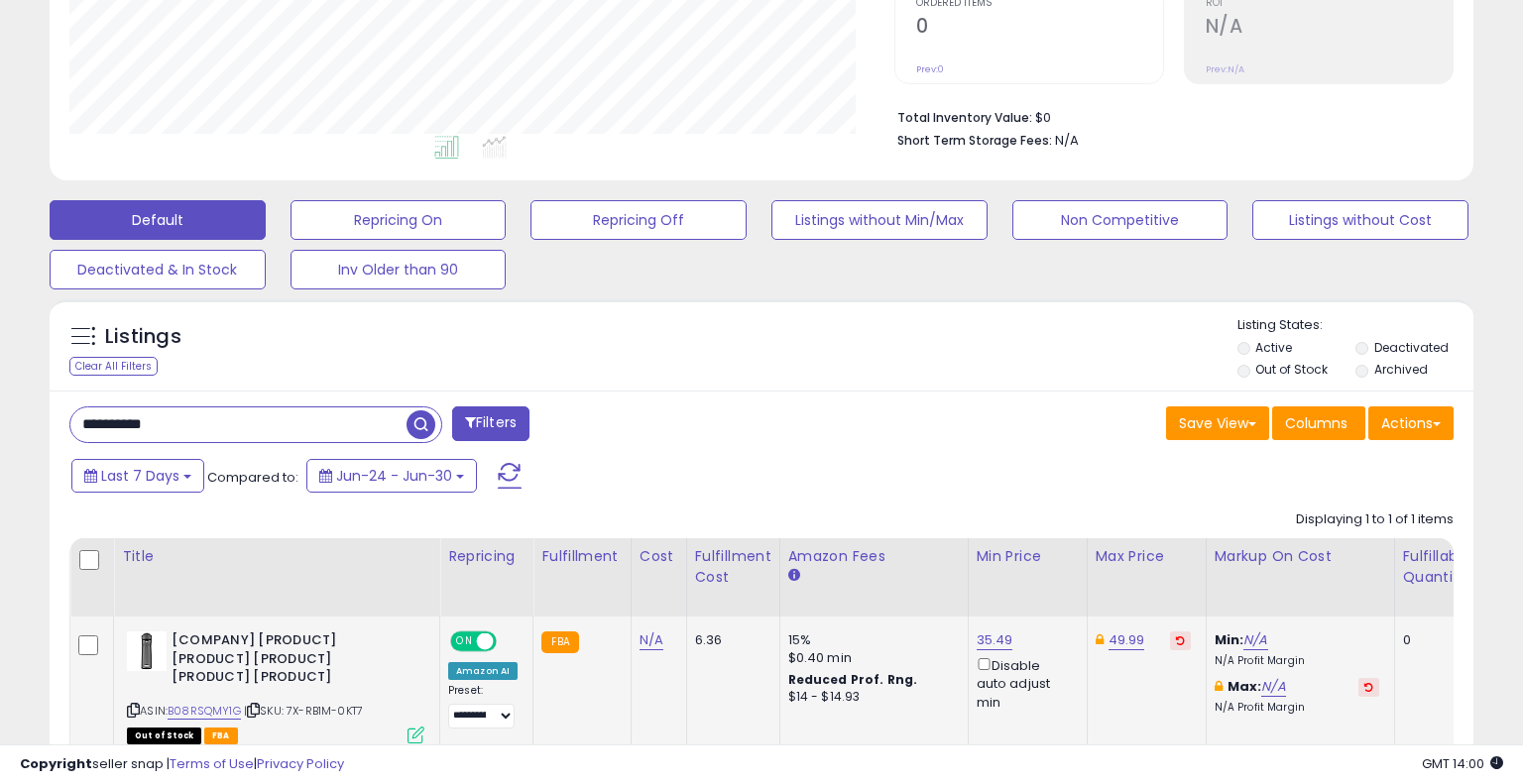scroll, scrollTop: 990743, scrollLeft: 990712, axis: both 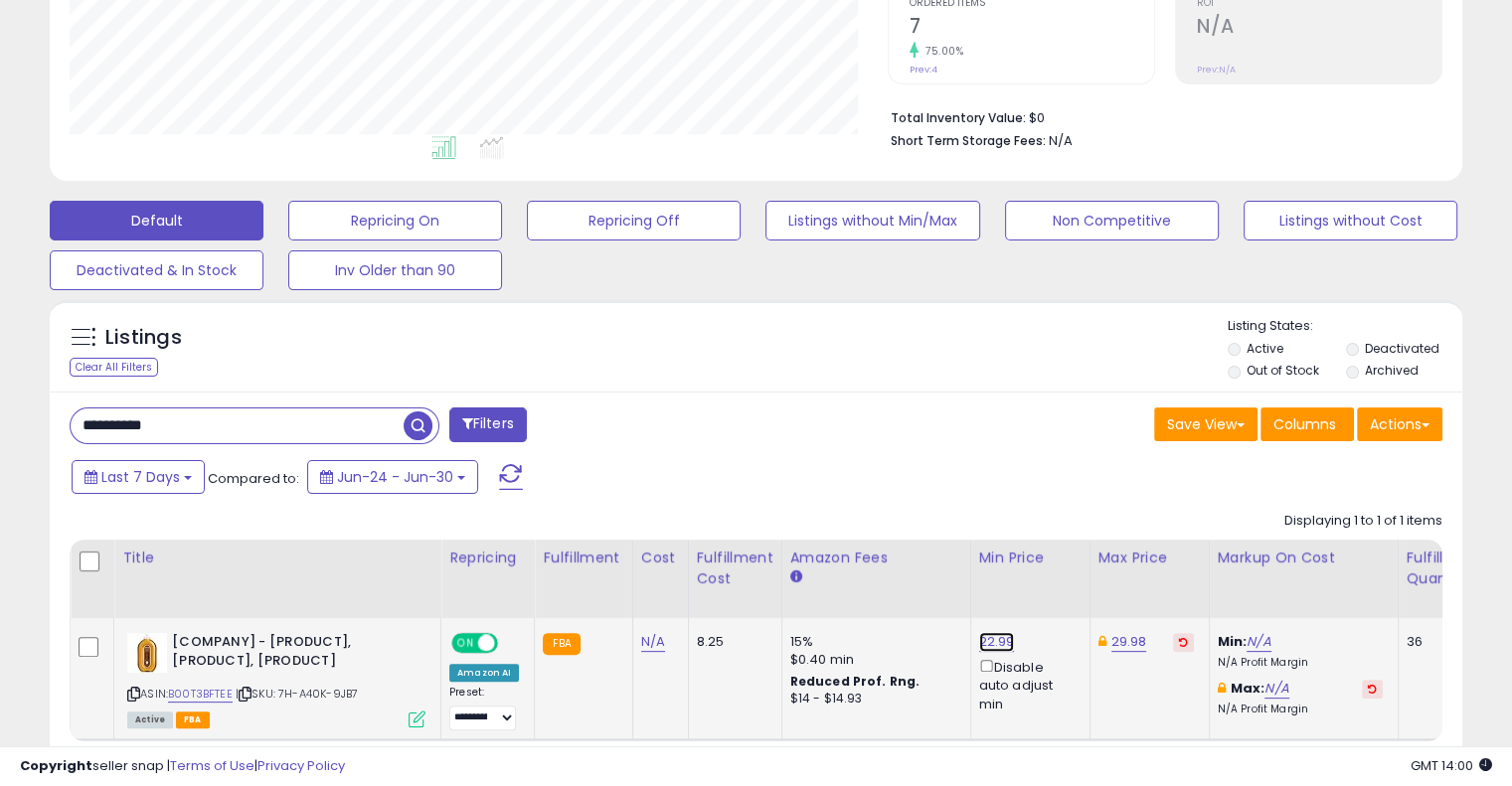 click on "22.99" at bounding box center [997, 642] 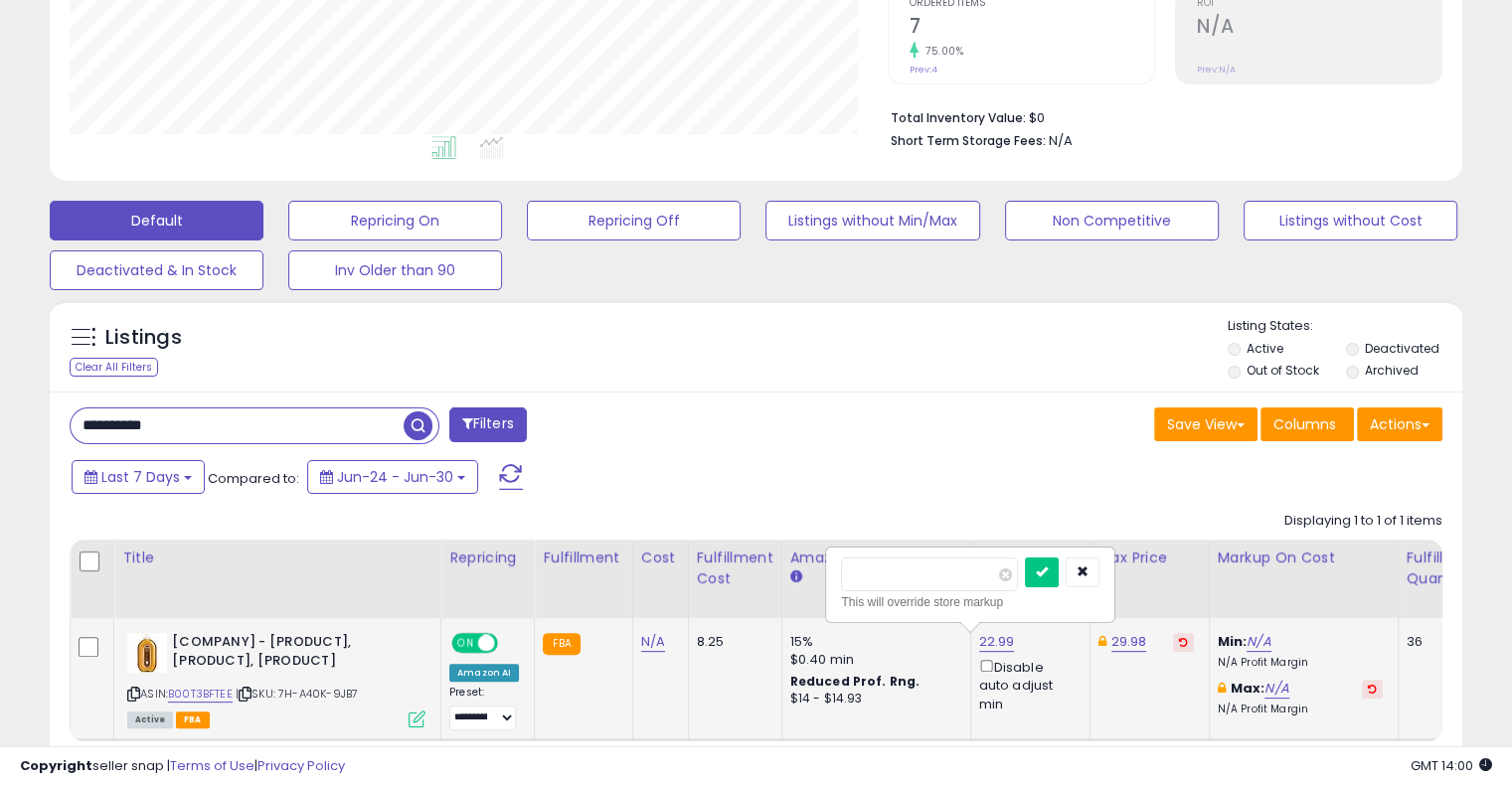 click on "*****" at bounding box center [929, 574] 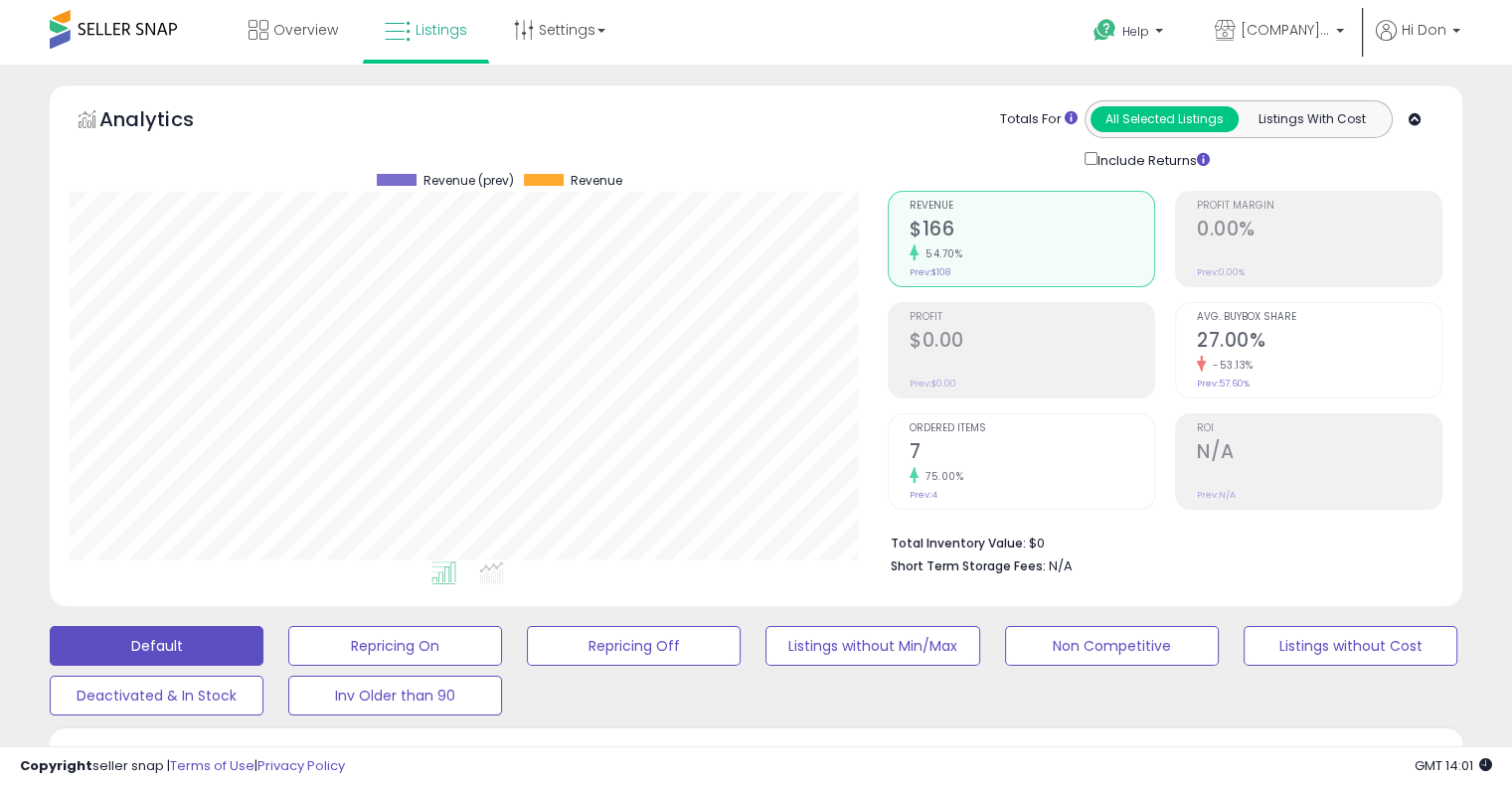 scroll, scrollTop: 547, scrollLeft: 0, axis: vertical 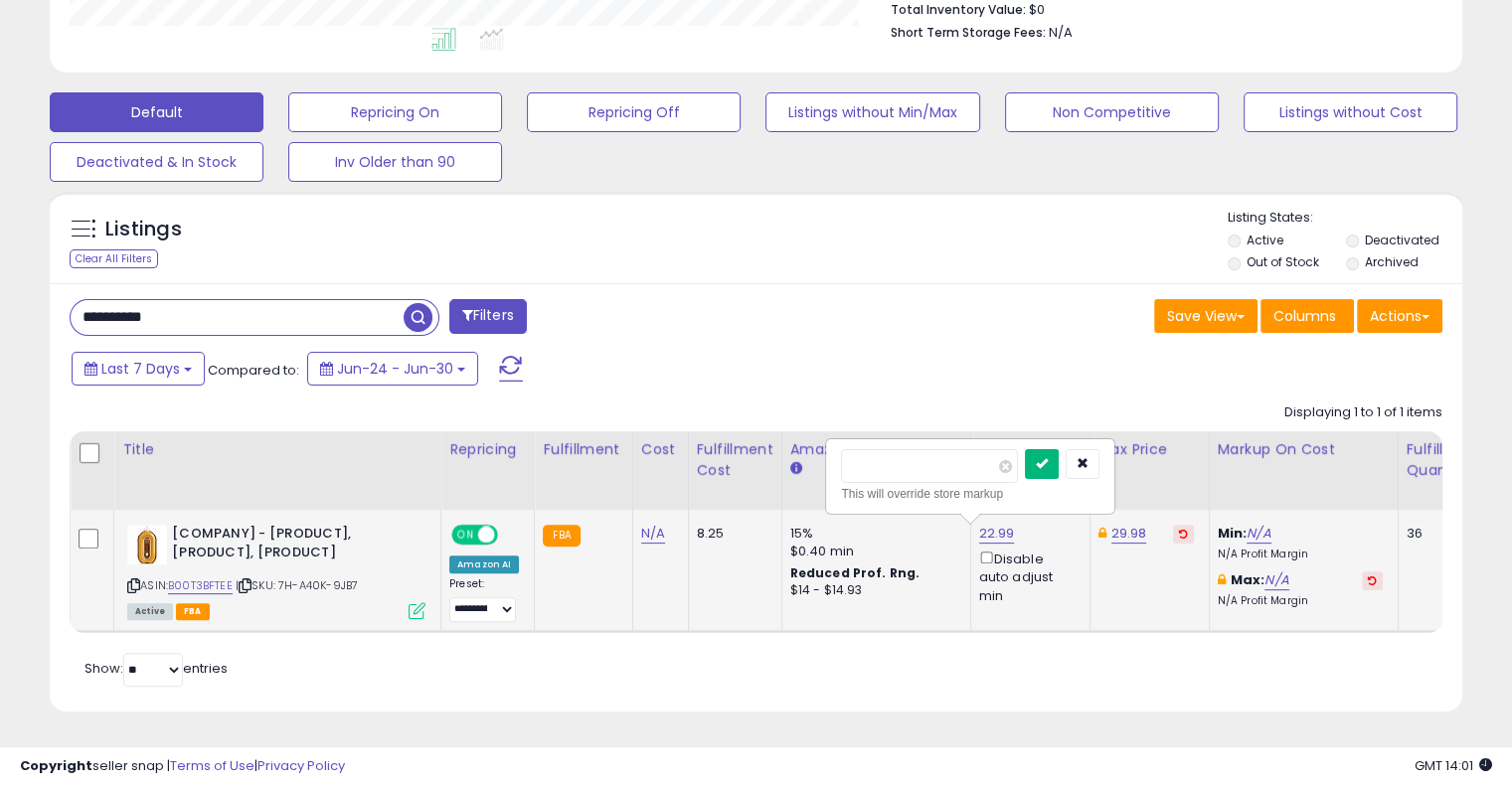 type on "**" 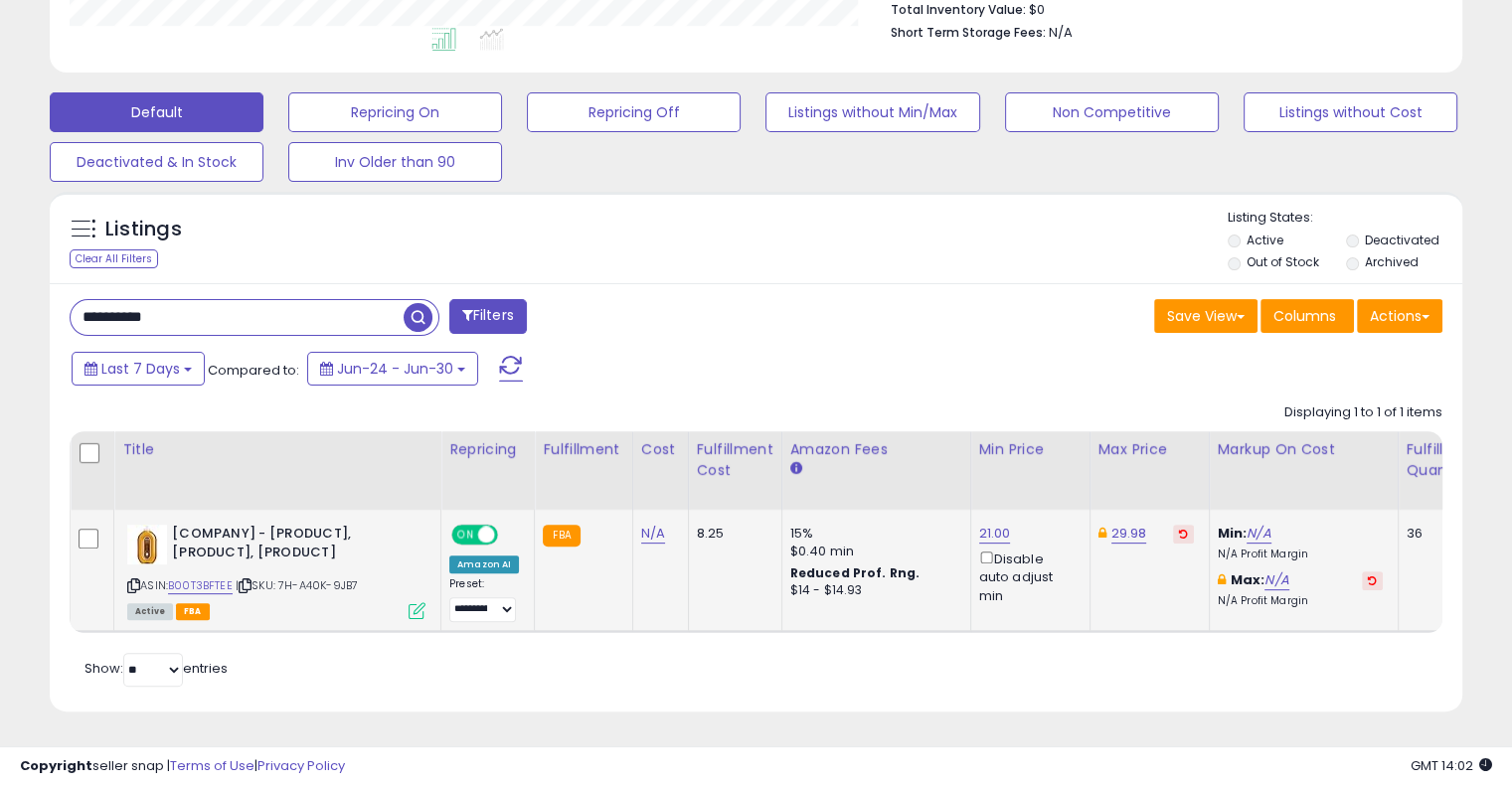 drag, startPoint x: 109, startPoint y: 284, endPoint x: 119, endPoint y: 297, distance: 16.40122 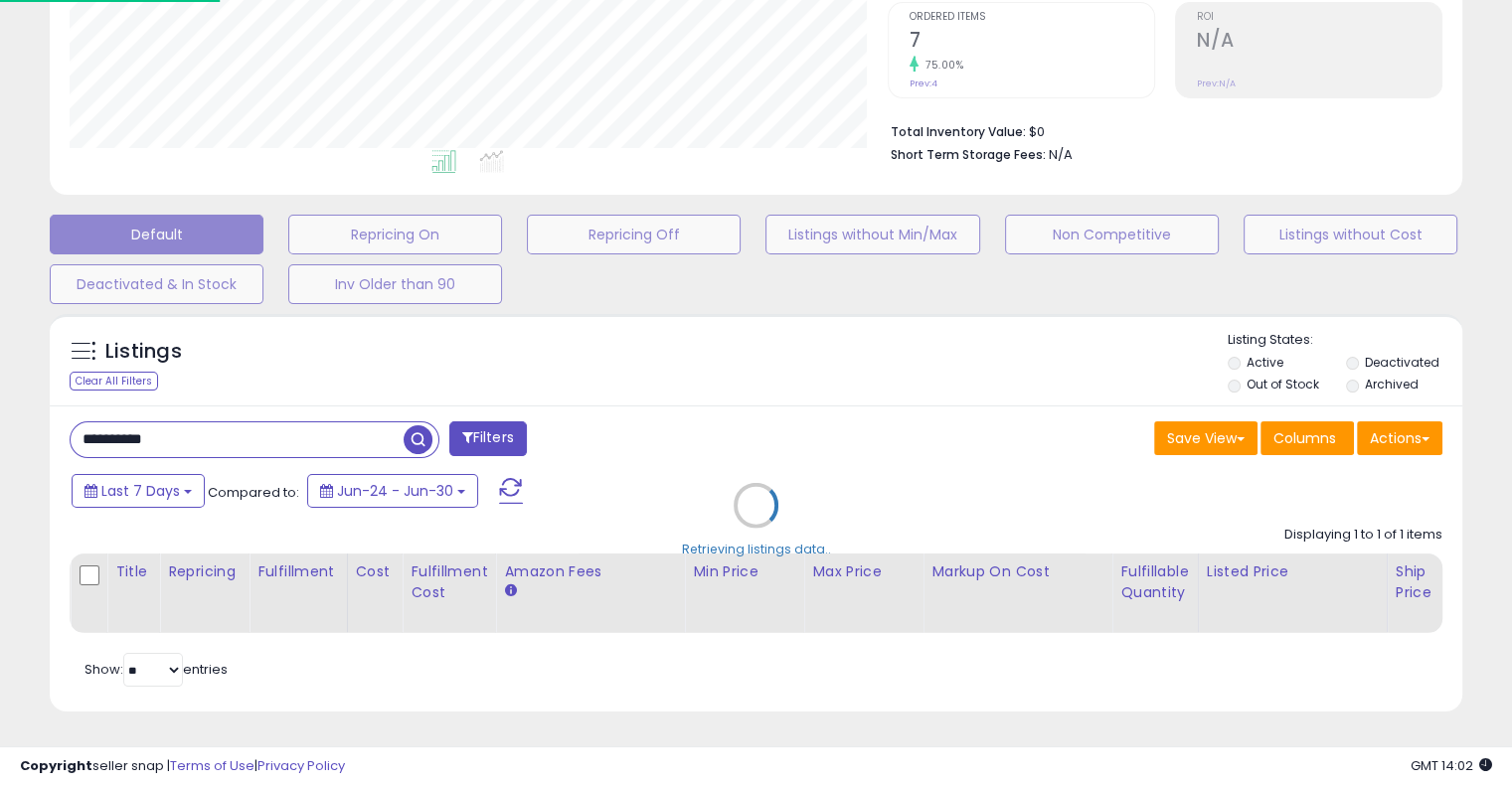 scroll, scrollTop: 993270, scrollLeft: 993256, axis: both 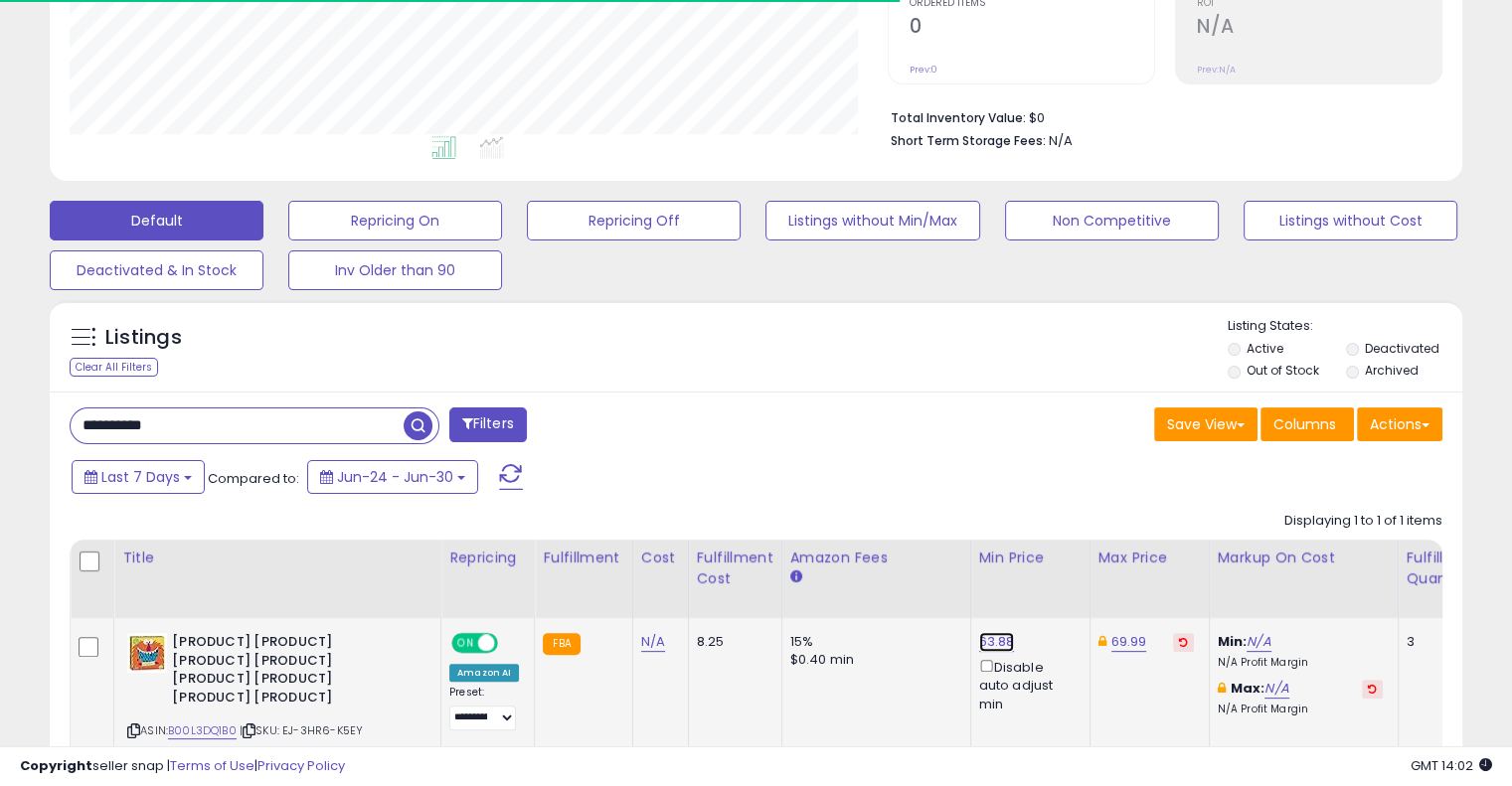 click on "63.88" at bounding box center [997, 642] 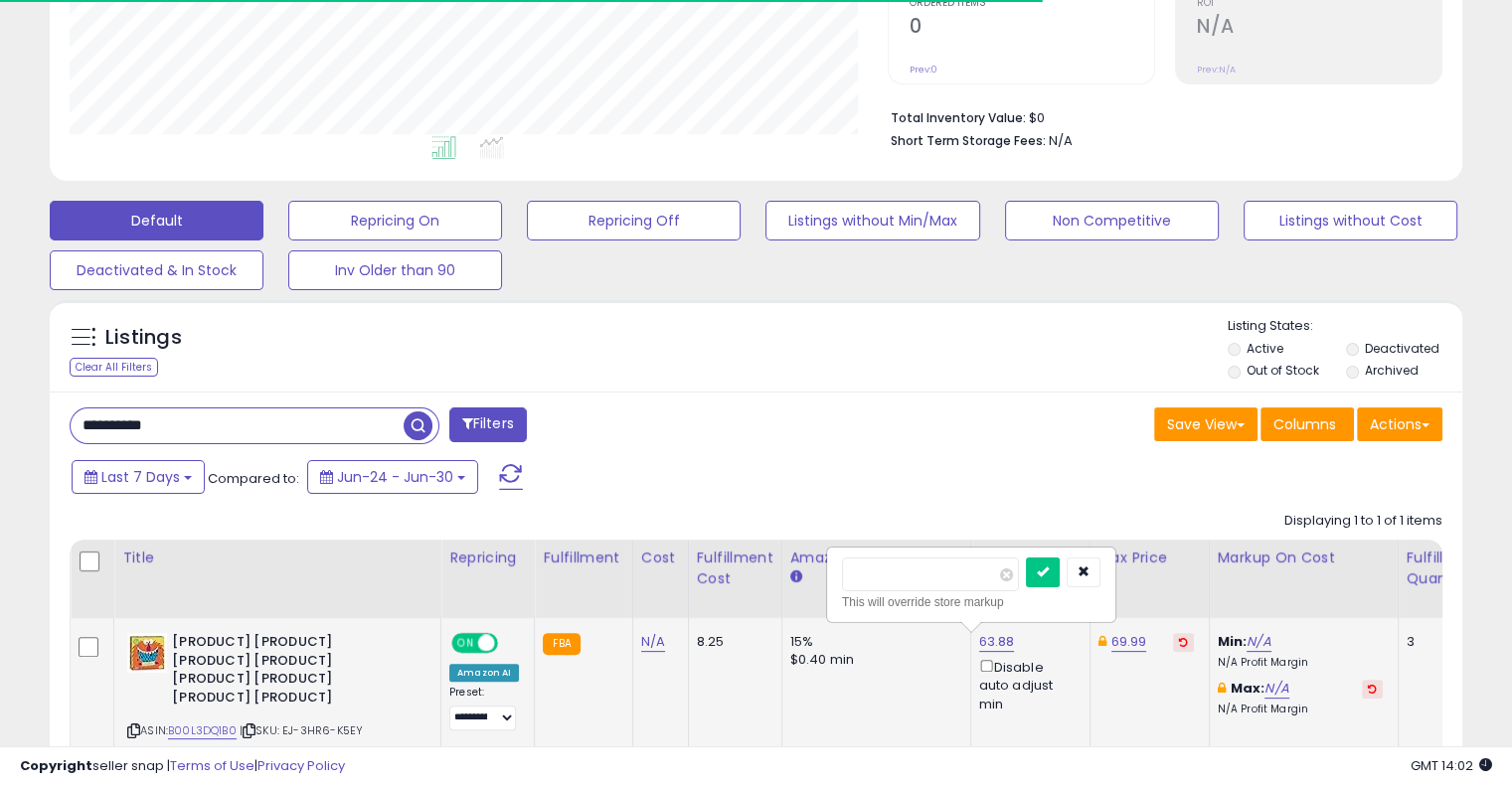 click on "*****" at bounding box center [930, 574] 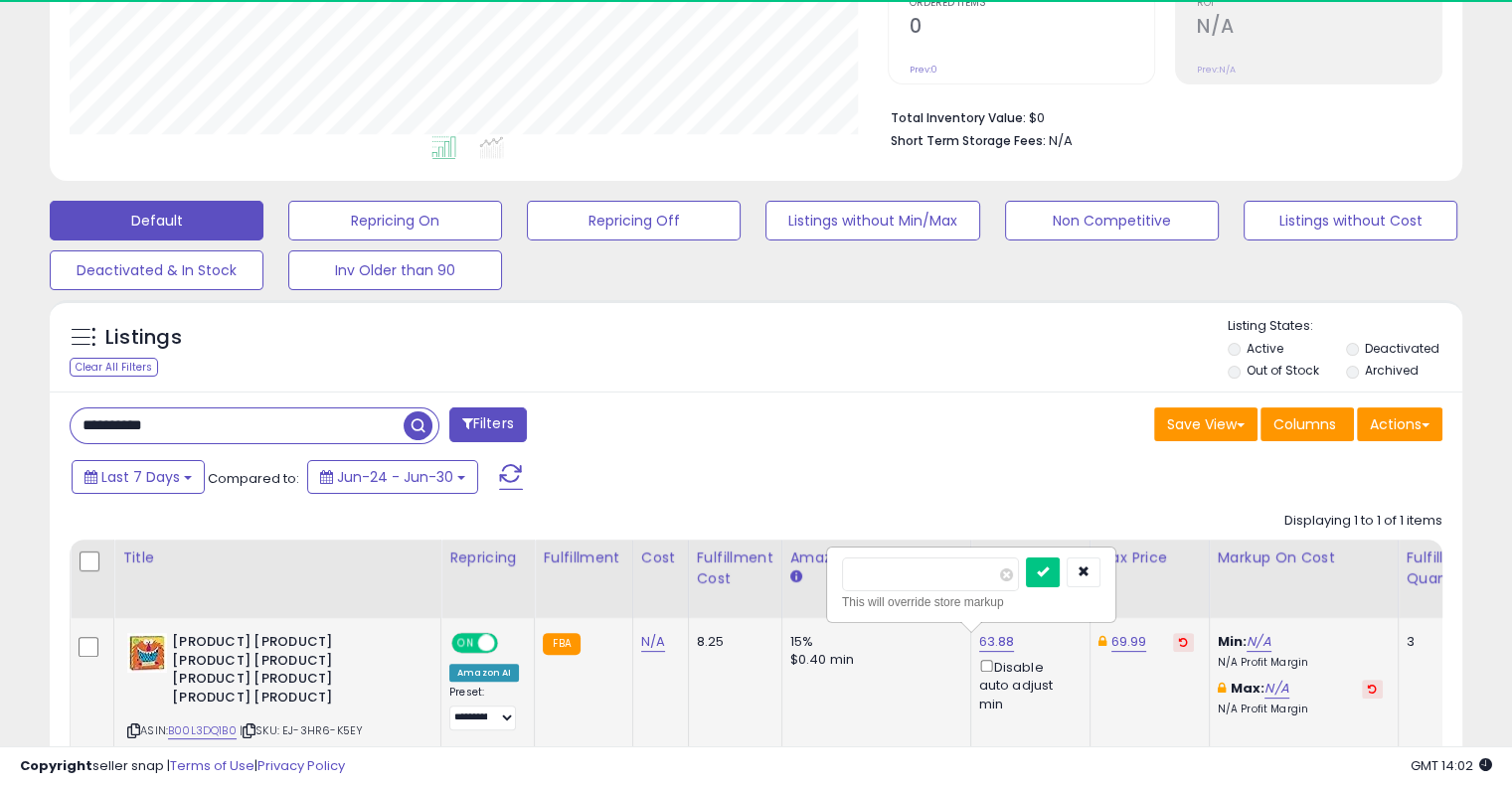 click on "*****" at bounding box center (930, 574) 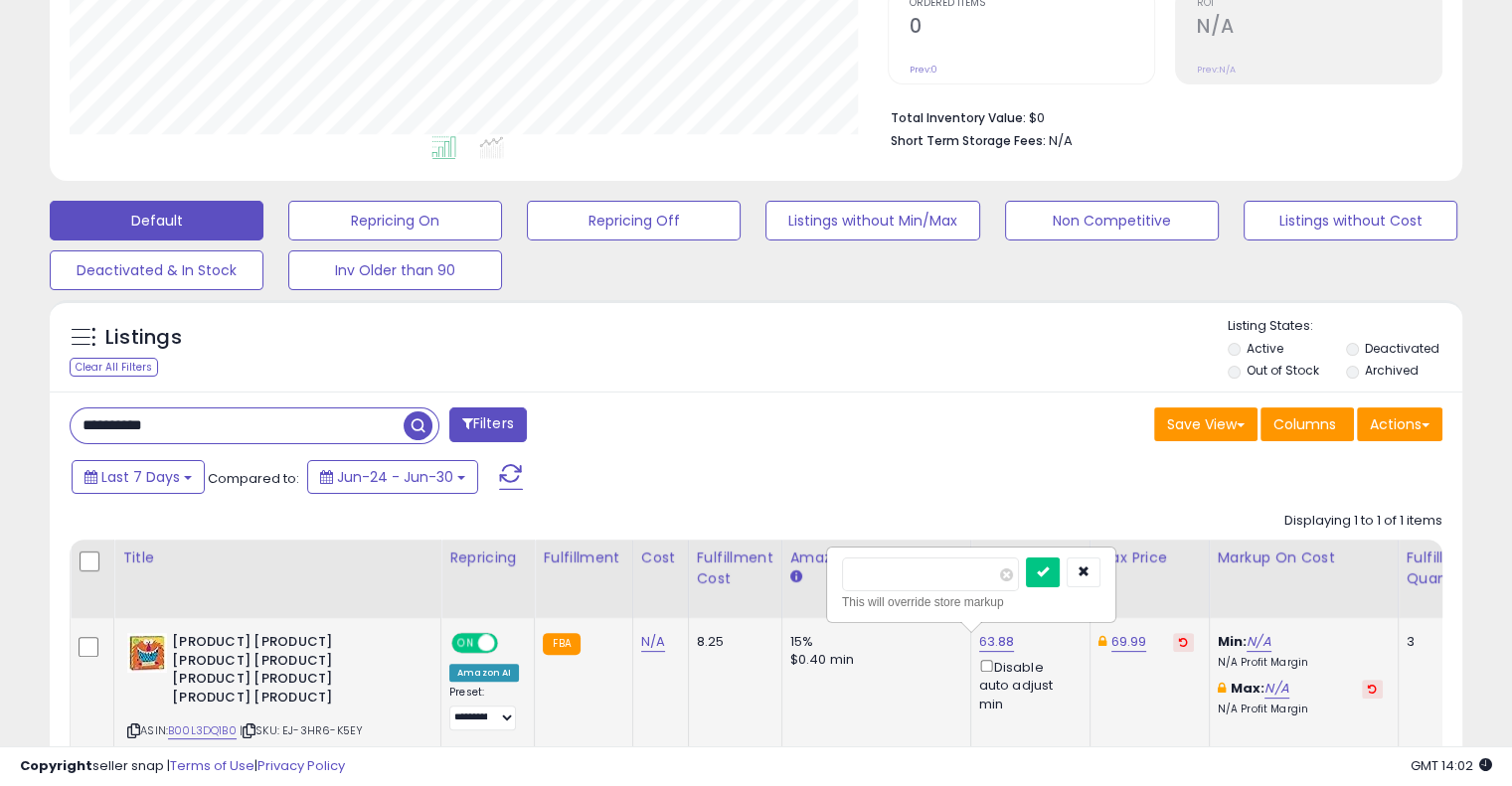 click on "*****" at bounding box center (930, 574) 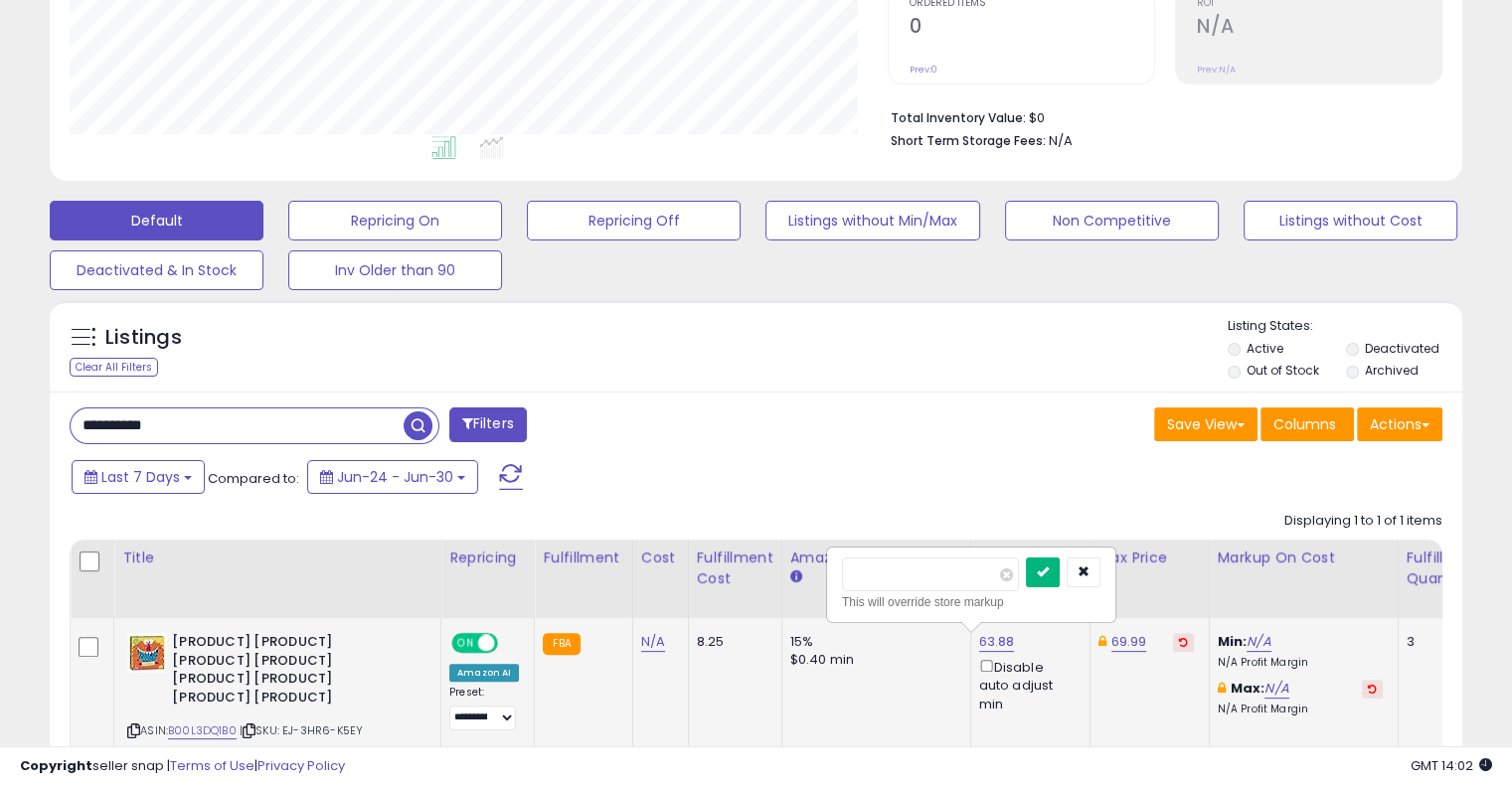 type on "*****" 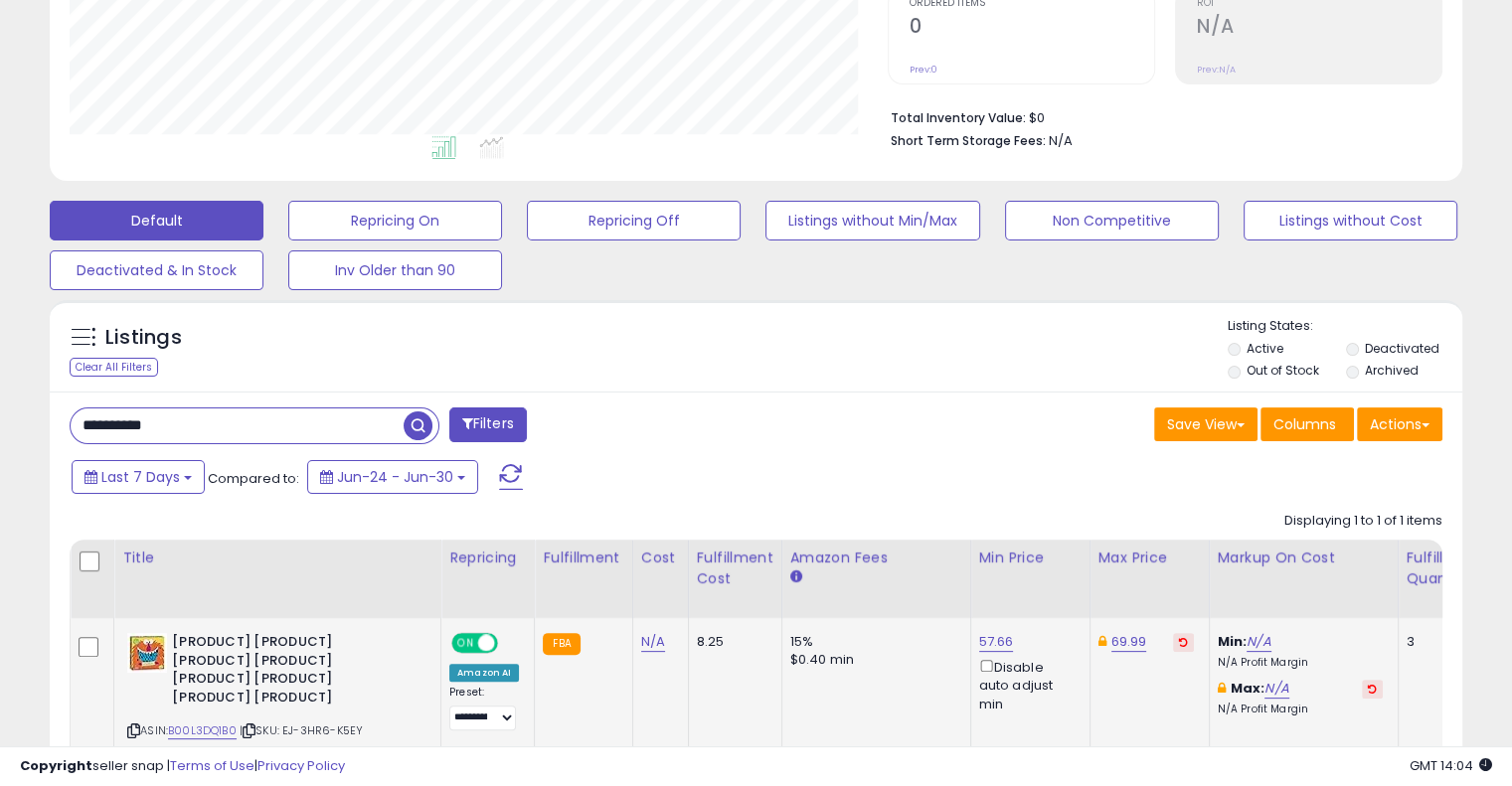 click on "**********" at bounding box center (237, 425) 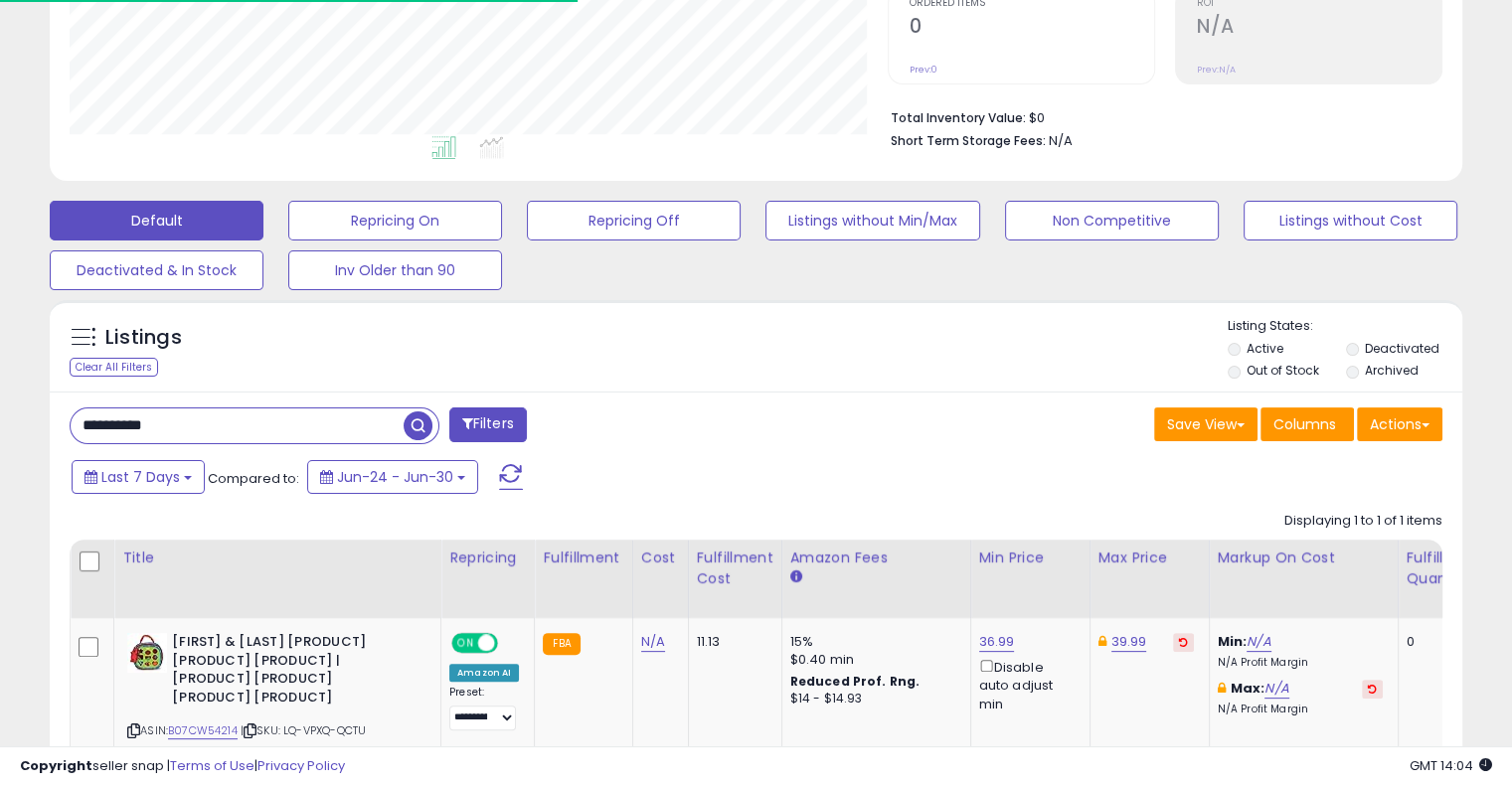 scroll, scrollTop: 406, scrollLeft: 817, axis: both 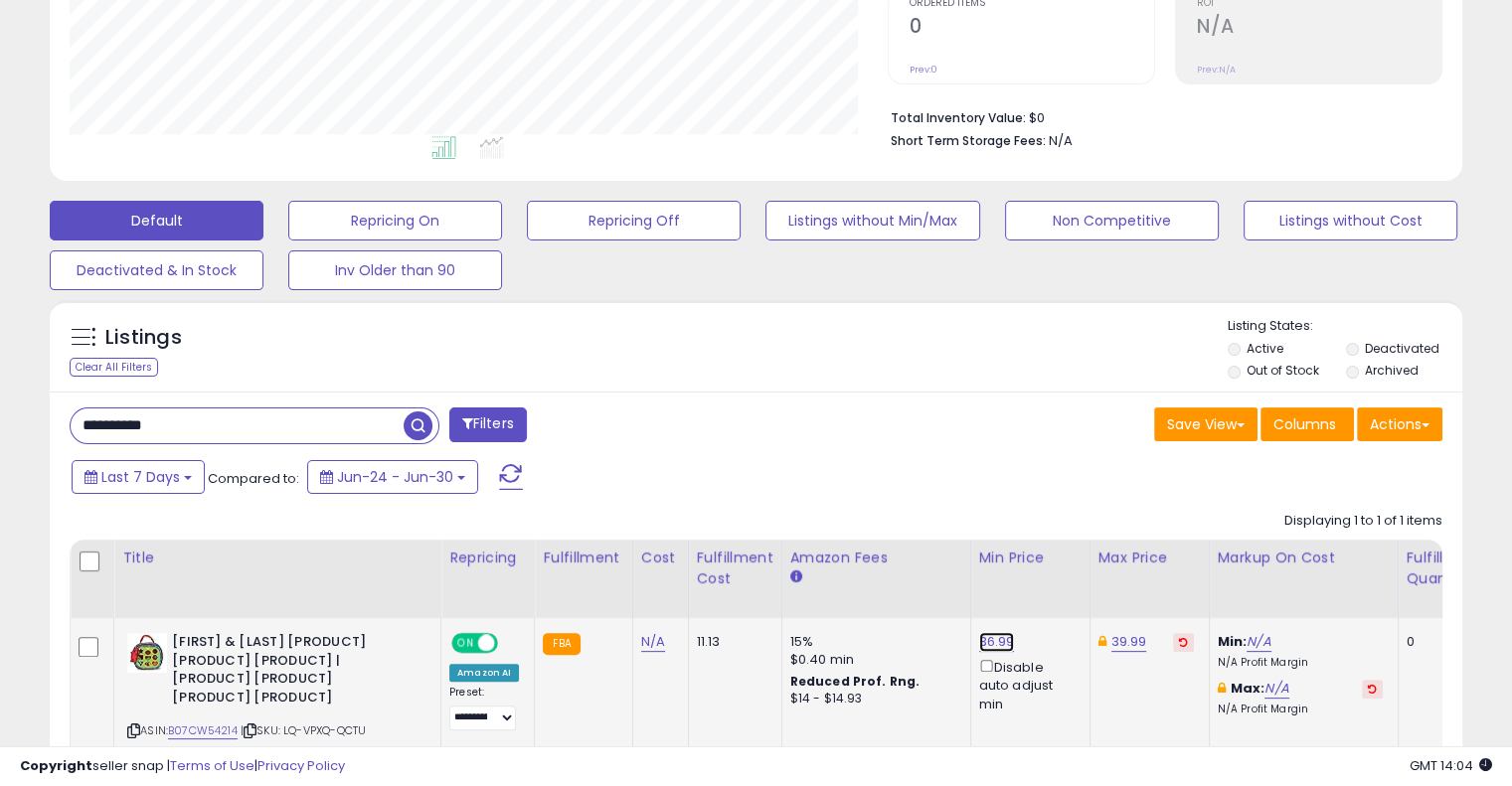 click on "36.99" at bounding box center [997, 642] 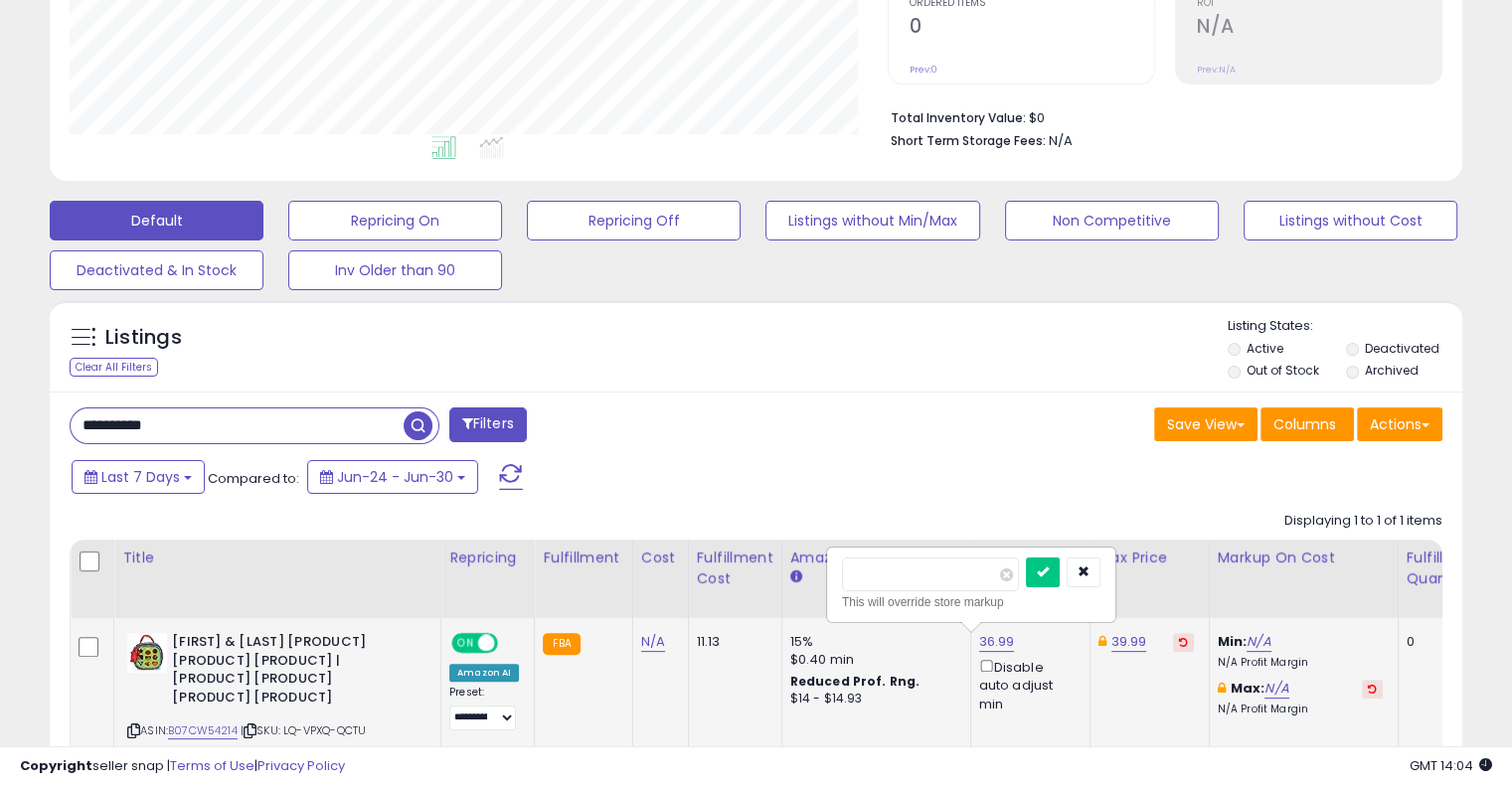 click on "This will override store markup" at bounding box center (971, 602) 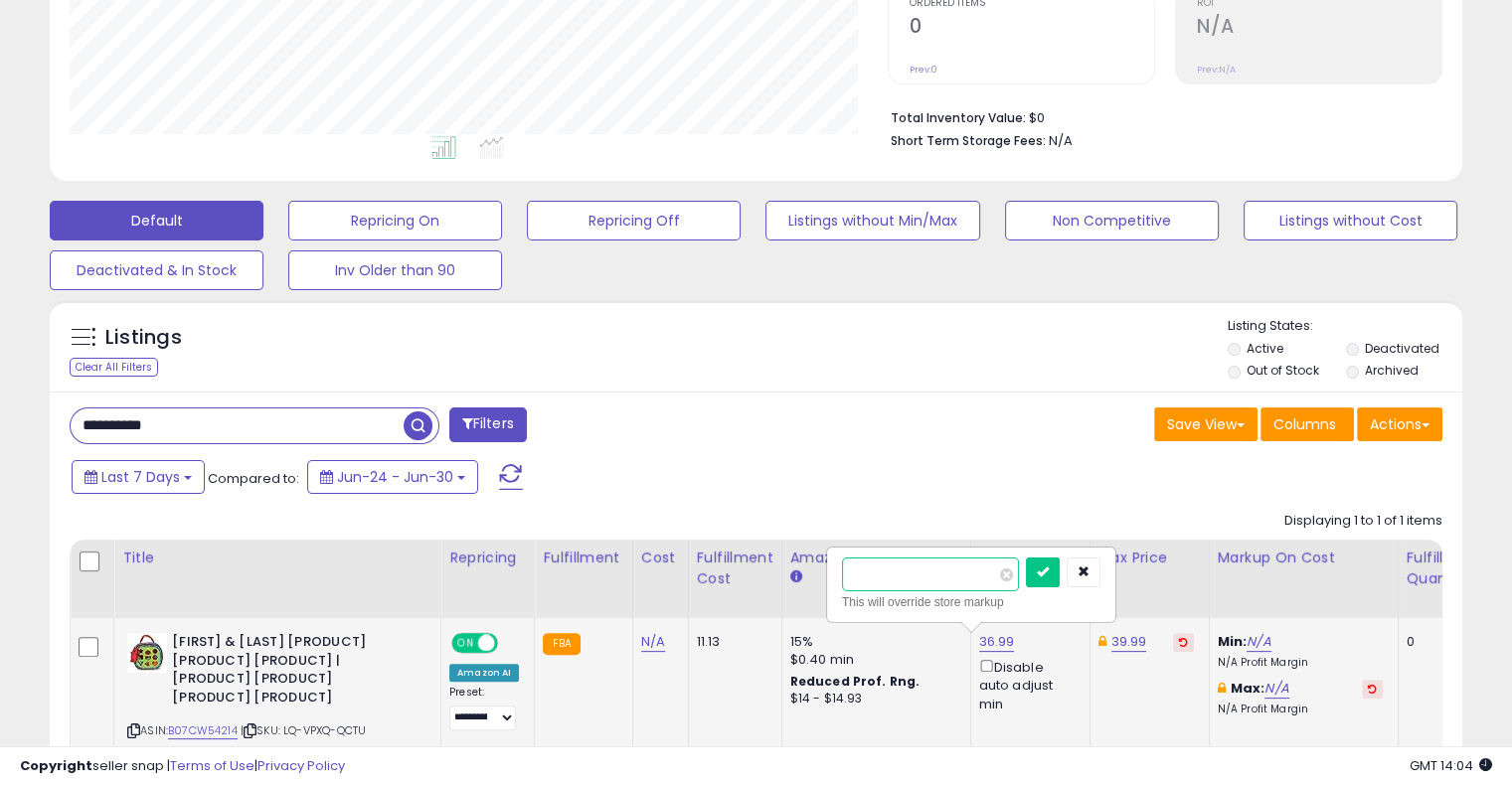 click on "*****" at bounding box center [930, 574] 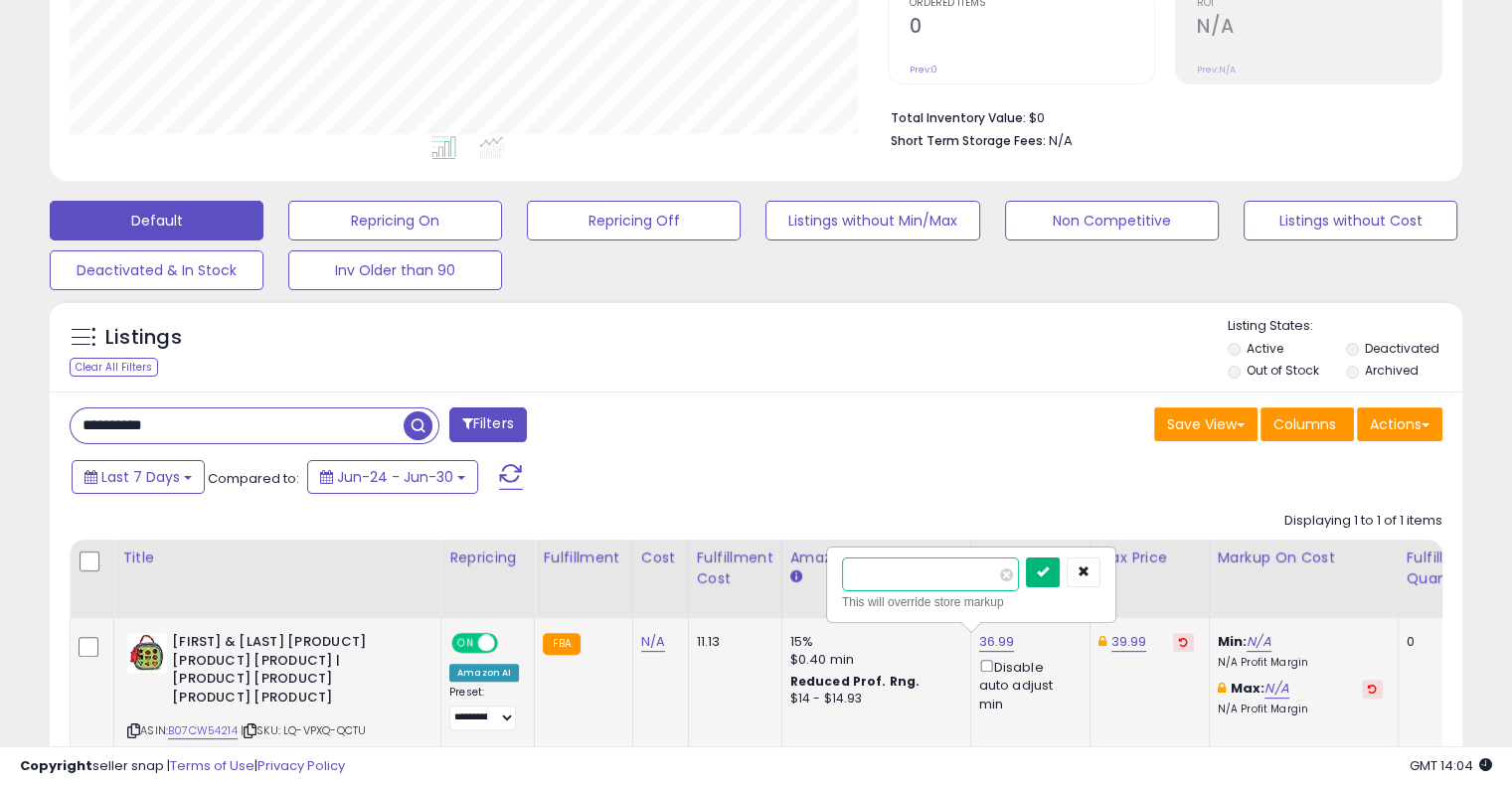 type on "*****" 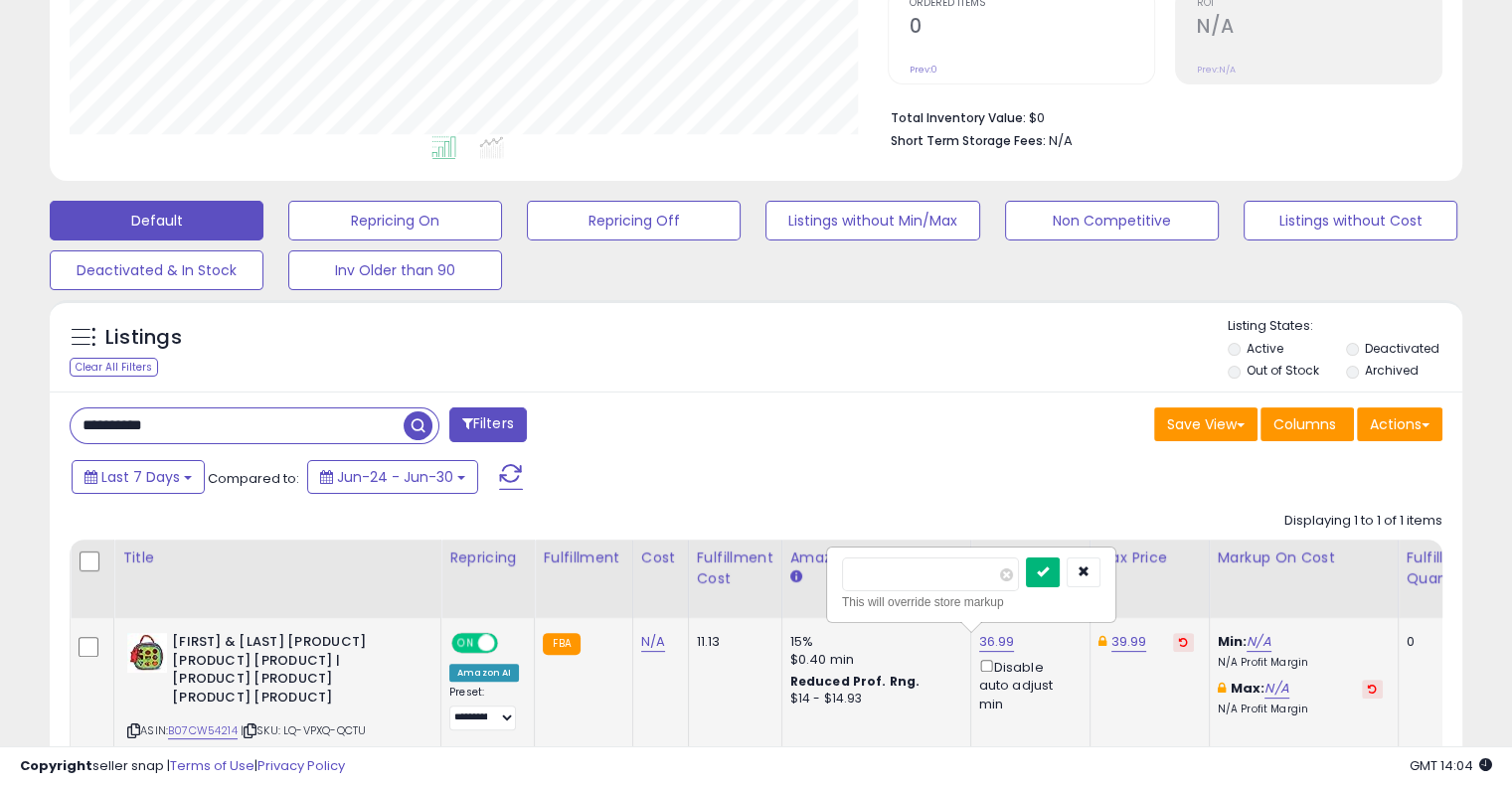 click at bounding box center [1043, 571] 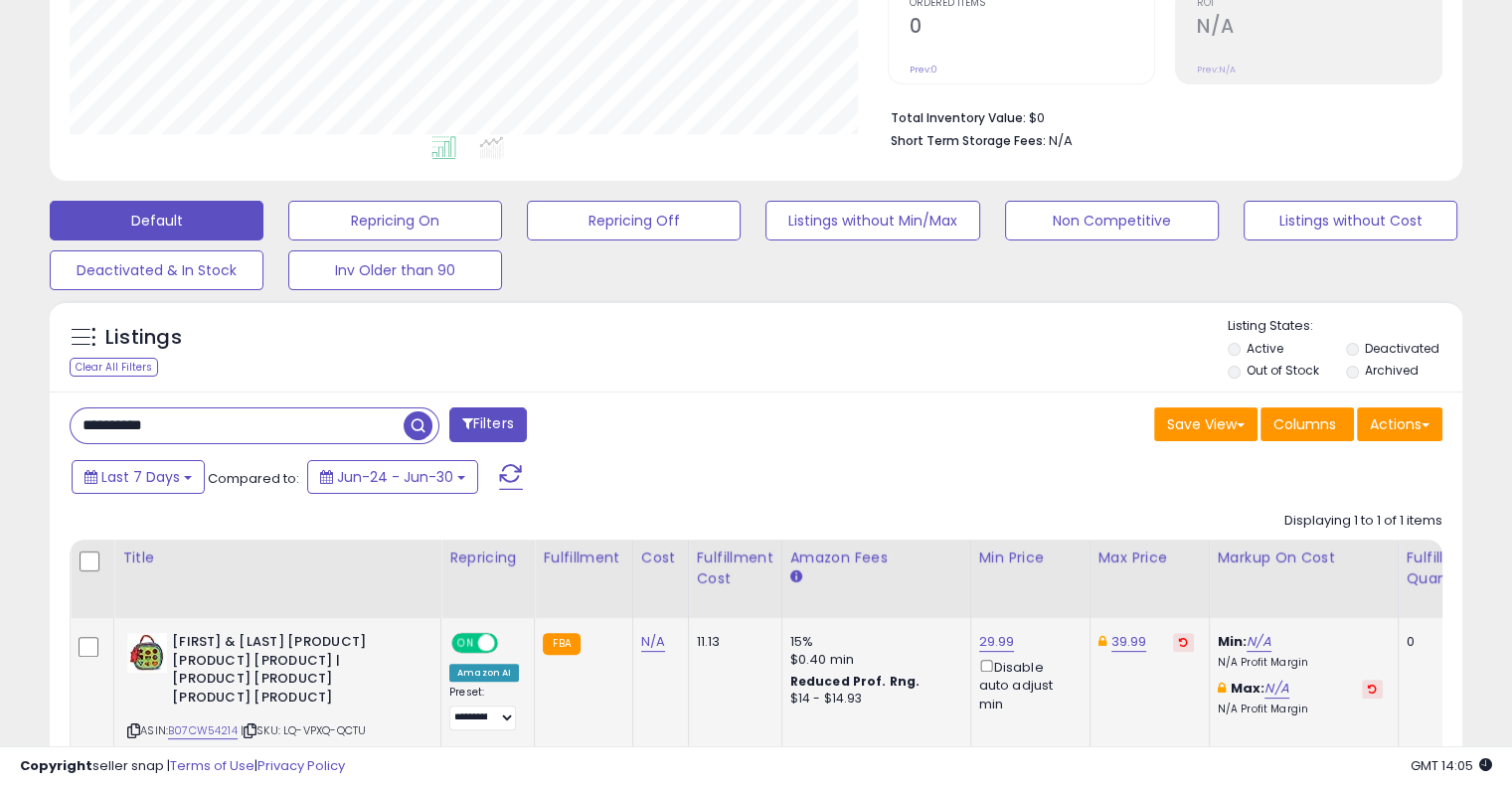 click on "Last 7 Days
Compared to:
Jun-24 - Jun-30" at bounding box center [582, 479] 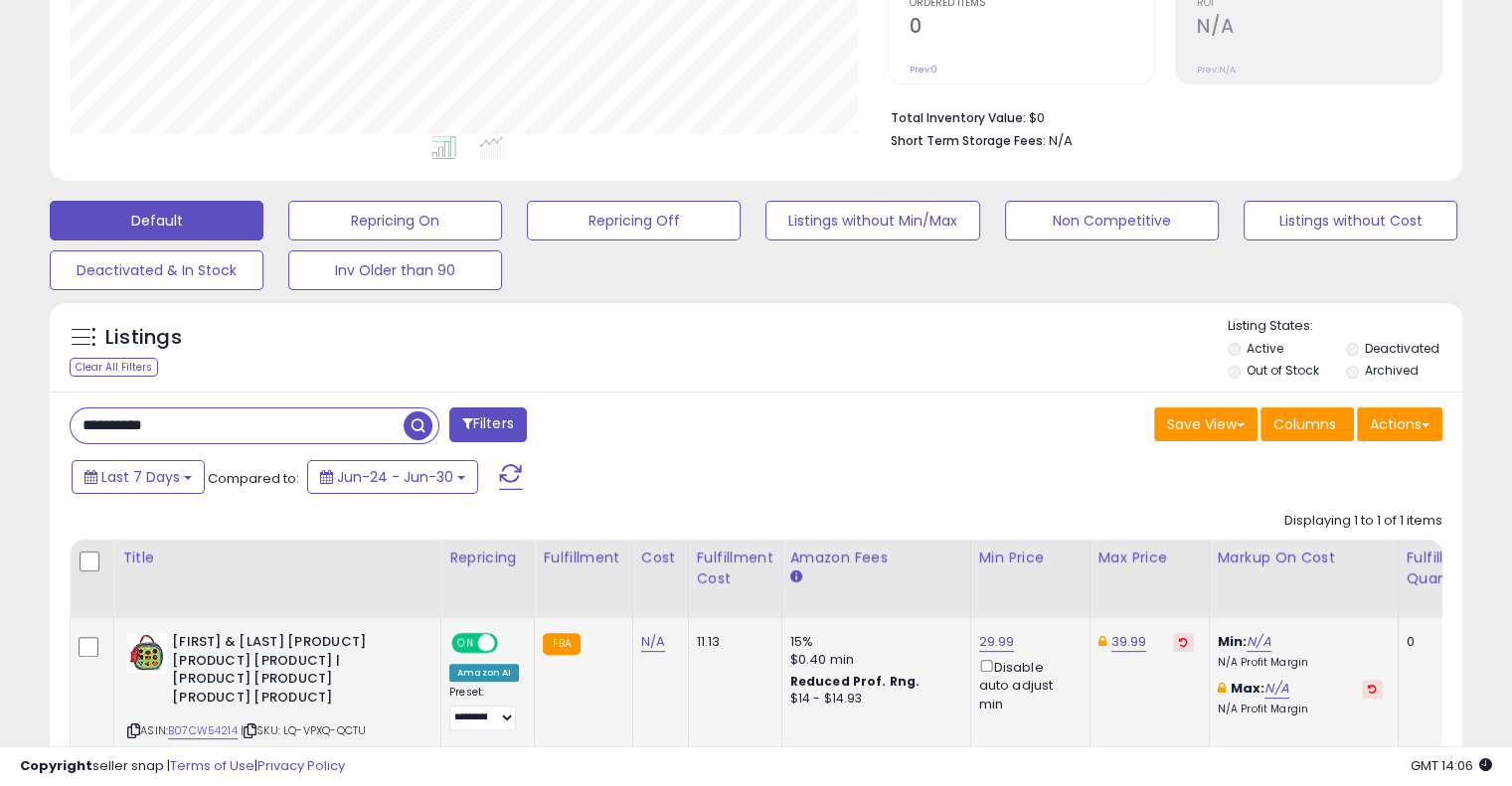 click on "**********" at bounding box center [237, 425] 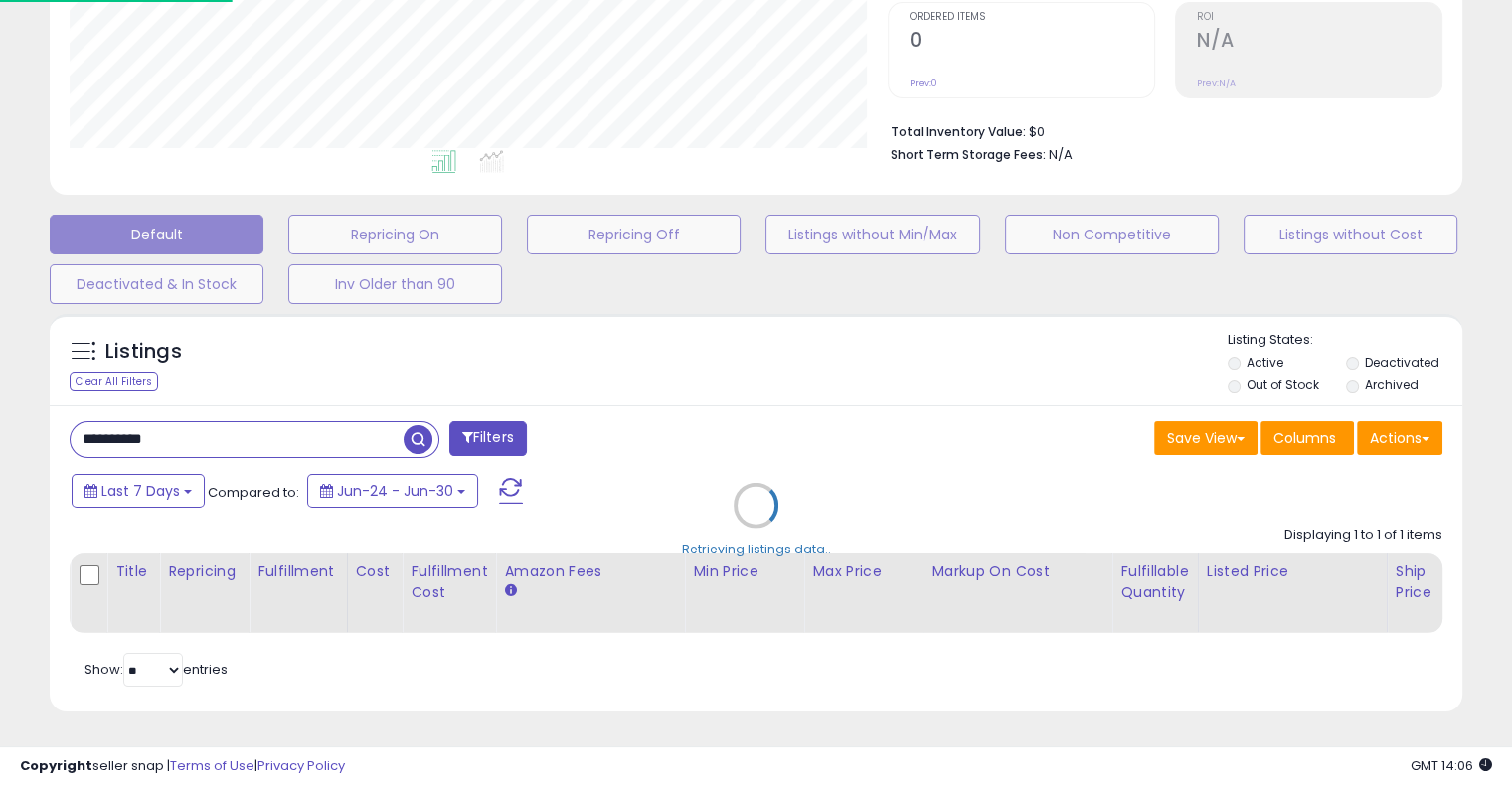 scroll, scrollTop: 993270, scrollLeft: 993256, axis: both 